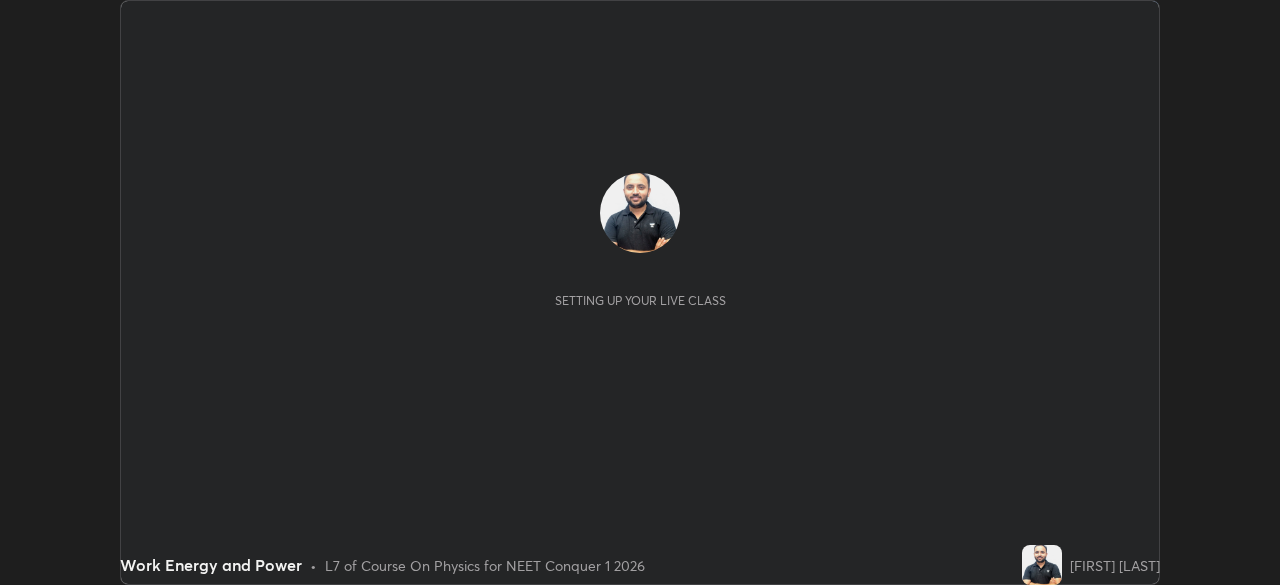 scroll, scrollTop: 0, scrollLeft: 0, axis: both 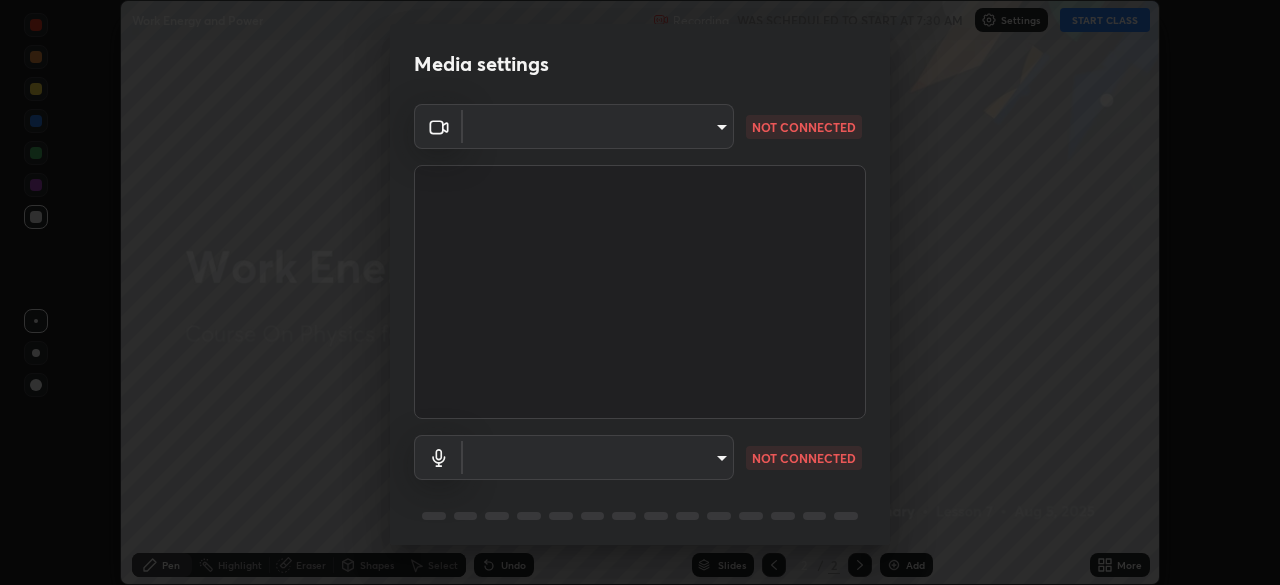 type on "97ceaaebac2d1d4ecb529c1a01e8ac353ba7857374632d61793b1c9812b1f332" 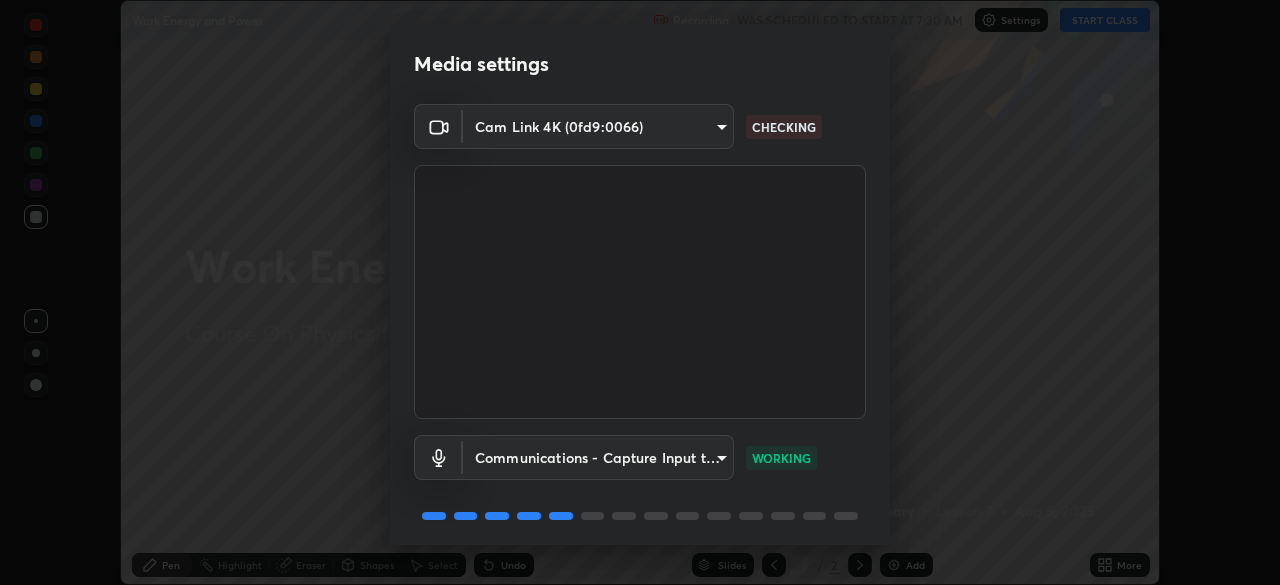 scroll, scrollTop: 71, scrollLeft: 0, axis: vertical 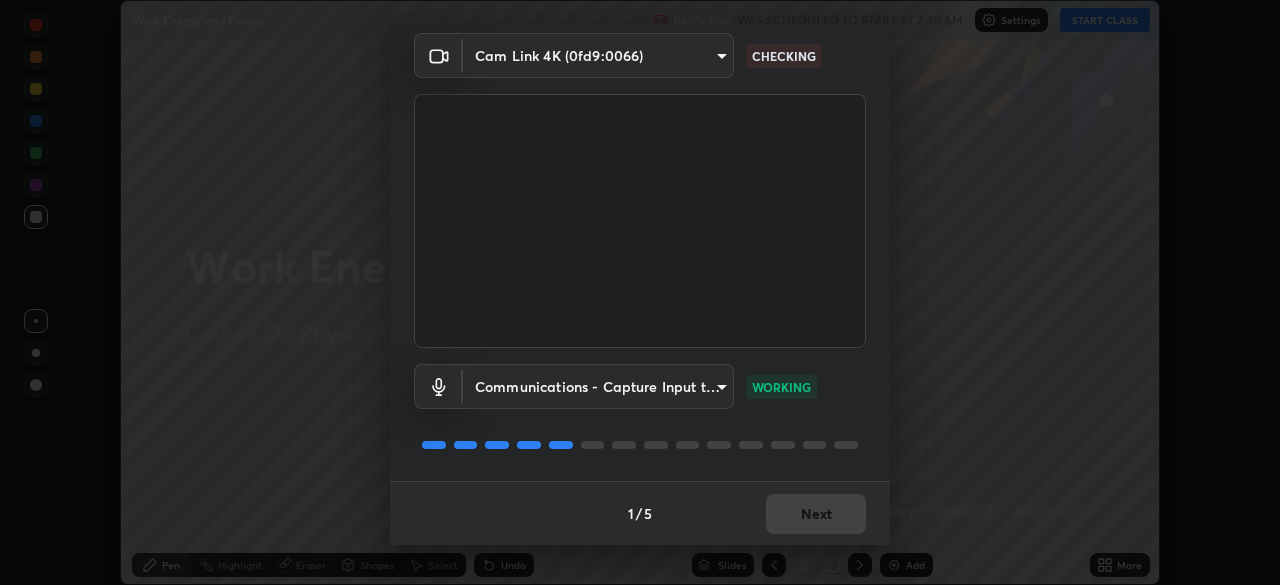 click on "Erase all Work Energy and Power Recording WAS SCHEDULED TO START AT  7:30 AM Settings START CLASS Setting up your live class Work Energy and Power • L7 of Course On Physics for NEET Conquer 1 2026 [FIRST] [LAST] Pen Highlight Eraser Shapes Select Undo Slides 2 / 2 Add More No doubts shared Encourage your learners to ask a doubt for better clarity Report an issue Reason for reporting Buffering Chat not working Audio - Video sync issue Educator video quality low ​ Attach an image Report Media settings Cam Link 4K (0fd9:0066) 97ceaaebac2d1d4ecb529c1a01e8ac353ba7857374632d61793b1c9812b1f332 CHECKING Communications - Capture Input terminal (Digital Array MIC) communications WORKING 1 / 5 Next" at bounding box center (640, 292) 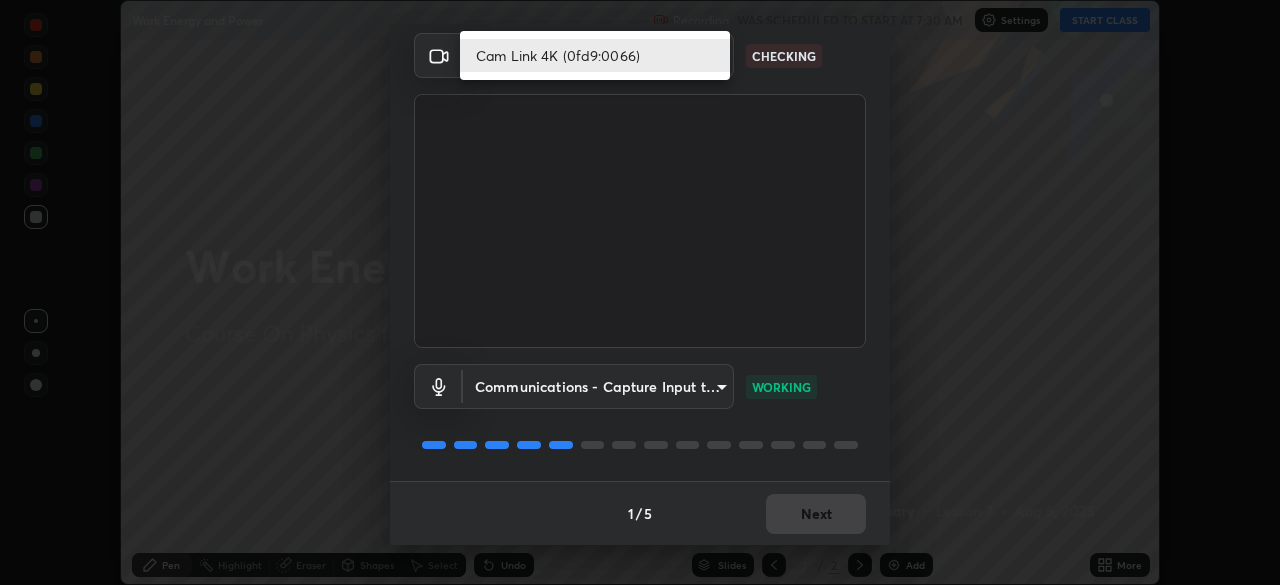 click on "Cam Link 4K (0fd9:0066)" at bounding box center (595, 55) 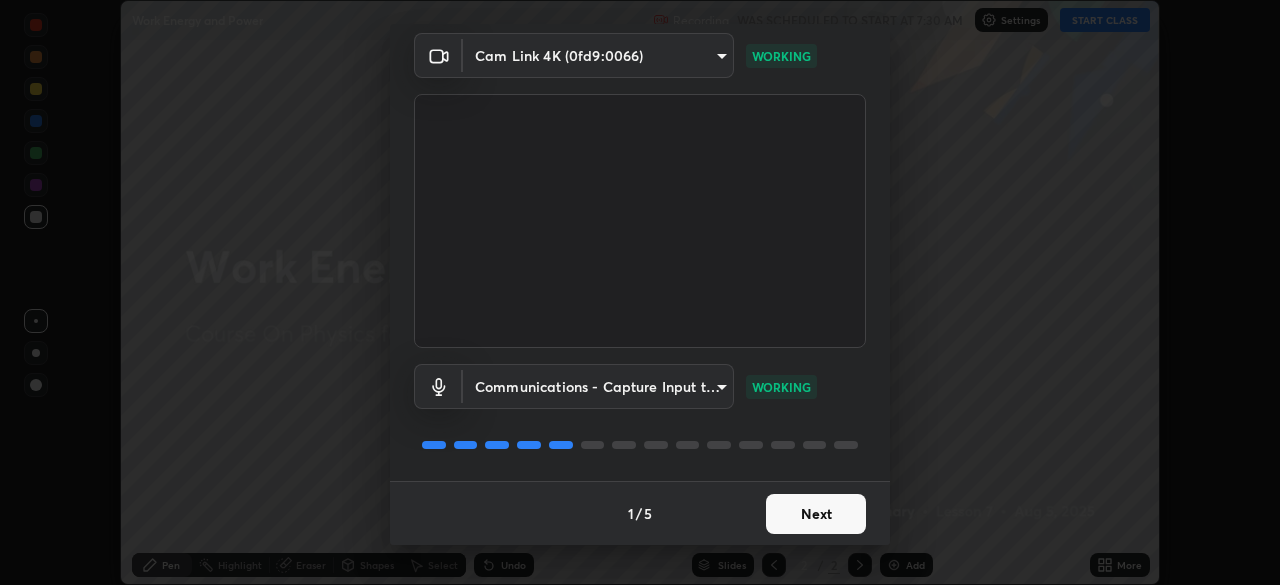 click on "Next" at bounding box center [816, 514] 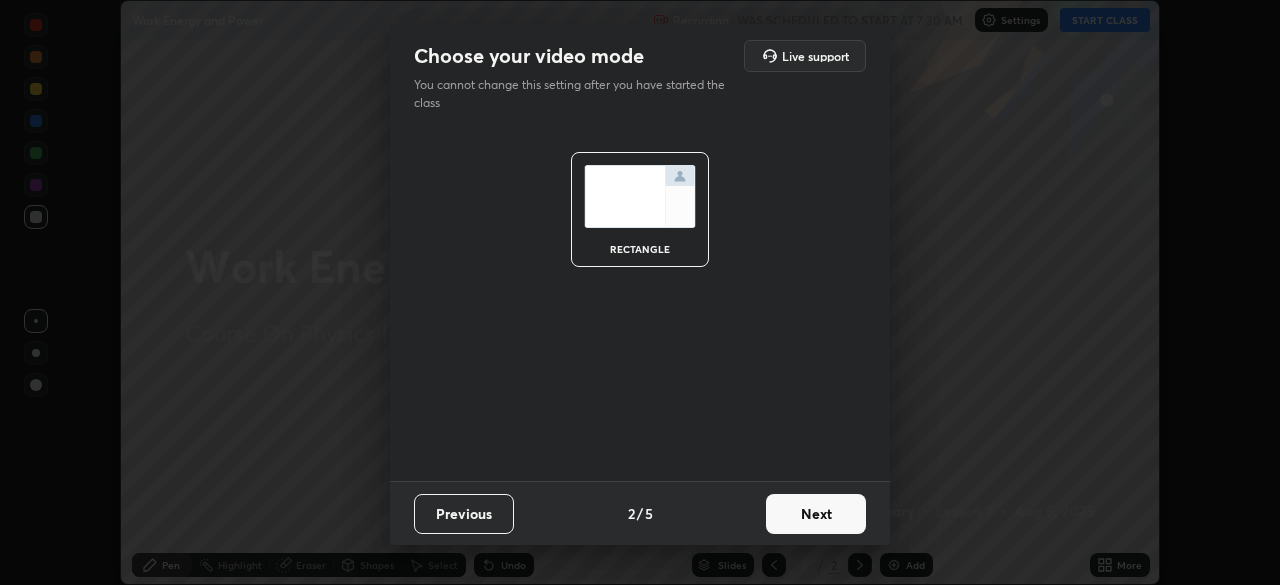 scroll, scrollTop: 0, scrollLeft: 0, axis: both 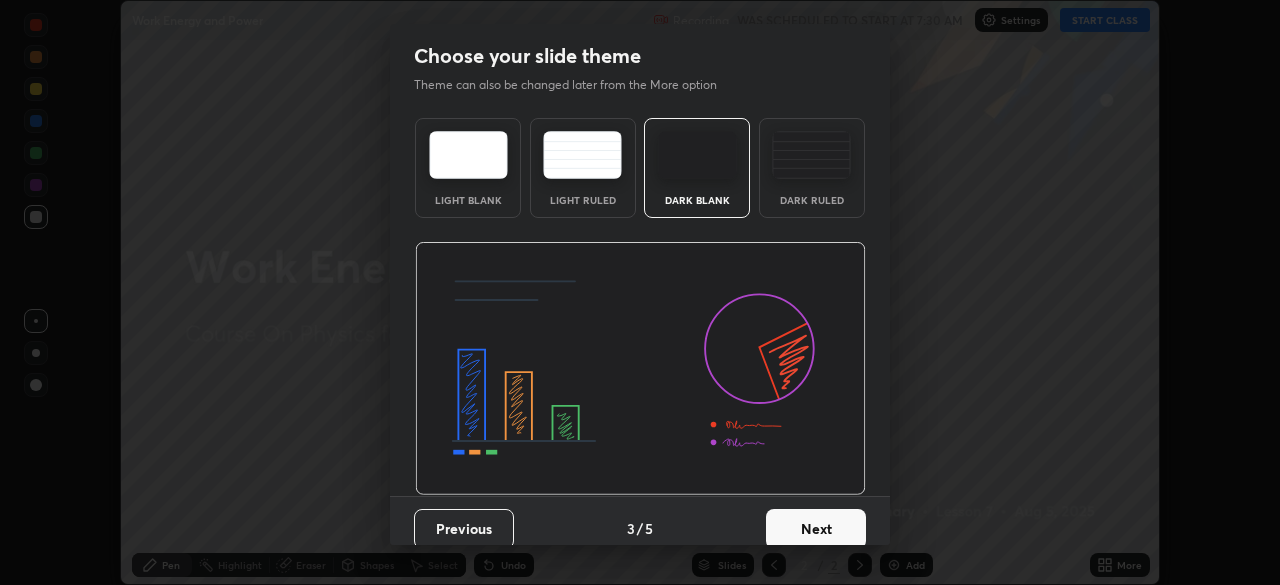 click on "Next" at bounding box center (816, 529) 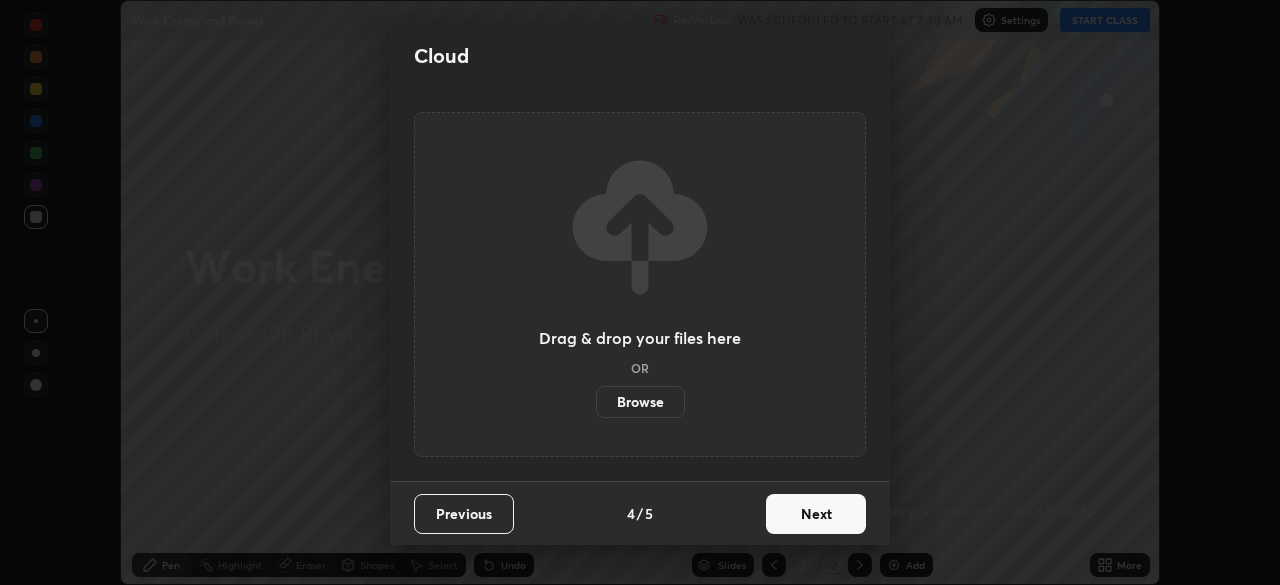 click on "Next" at bounding box center [816, 514] 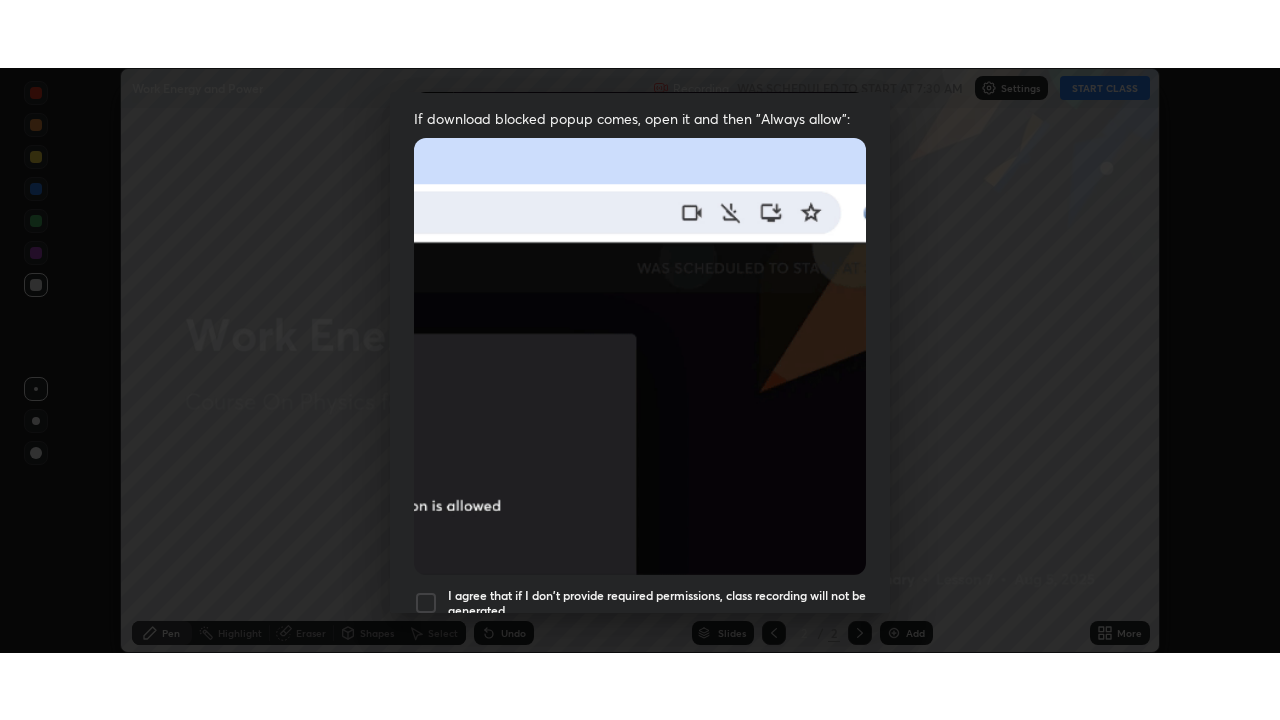 scroll, scrollTop: 479, scrollLeft: 0, axis: vertical 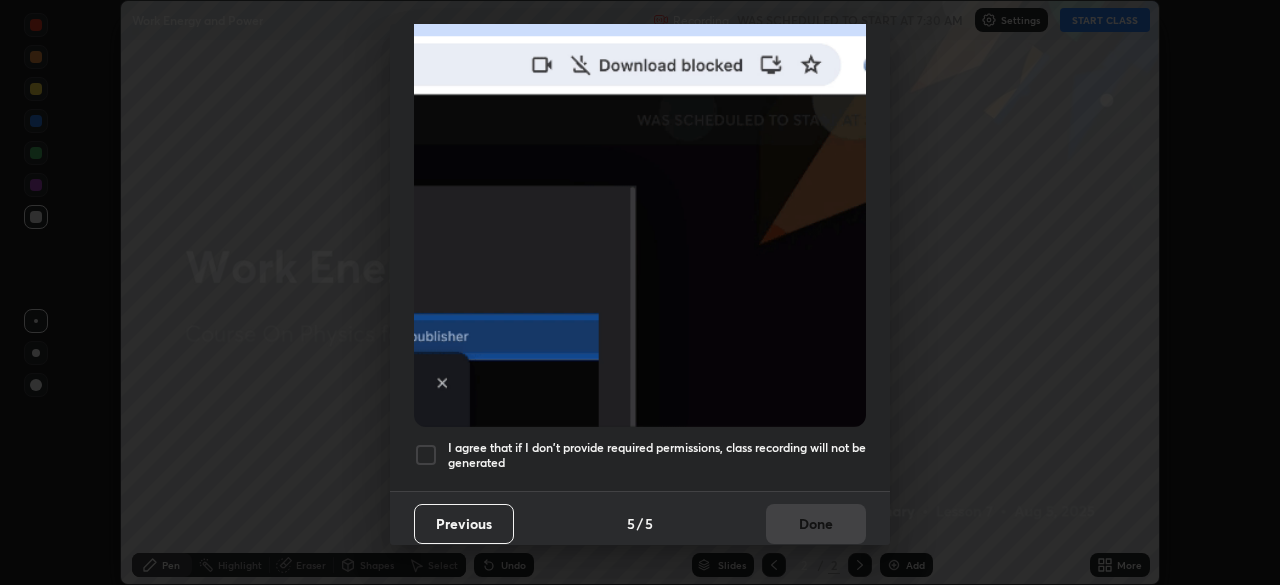 click at bounding box center (426, 455) 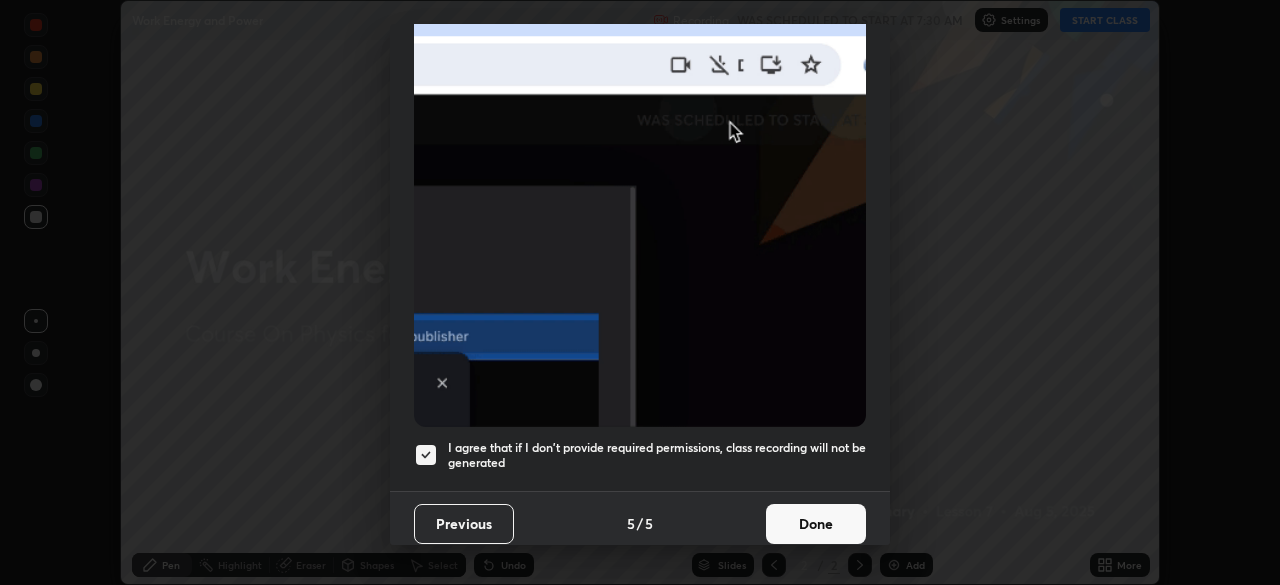 click on "Done" at bounding box center (816, 524) 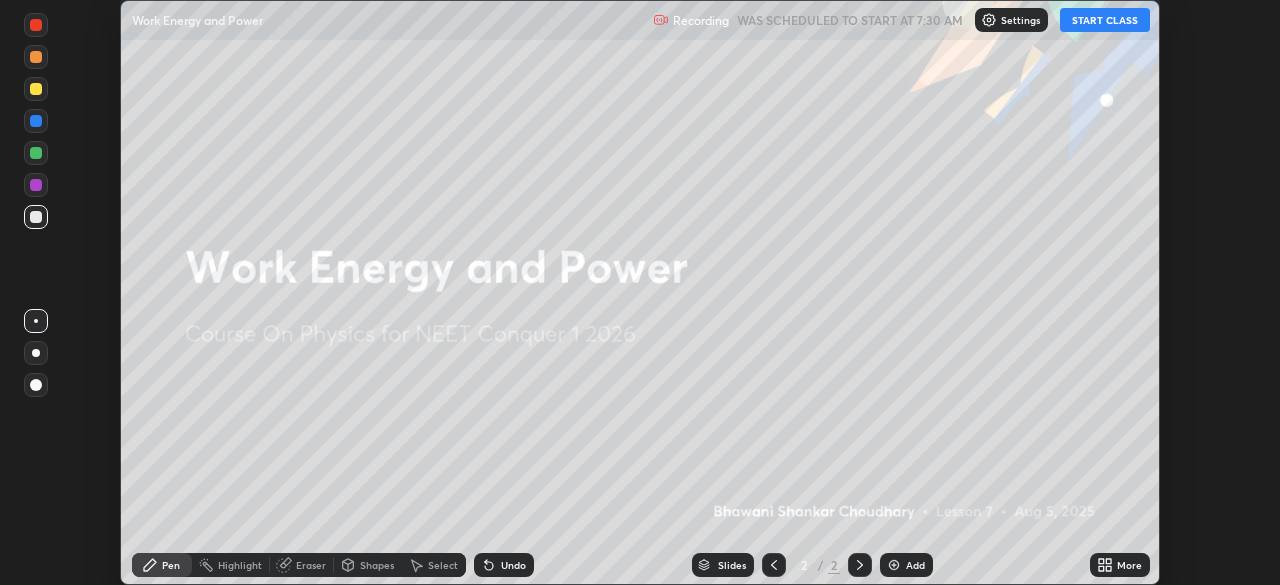 click 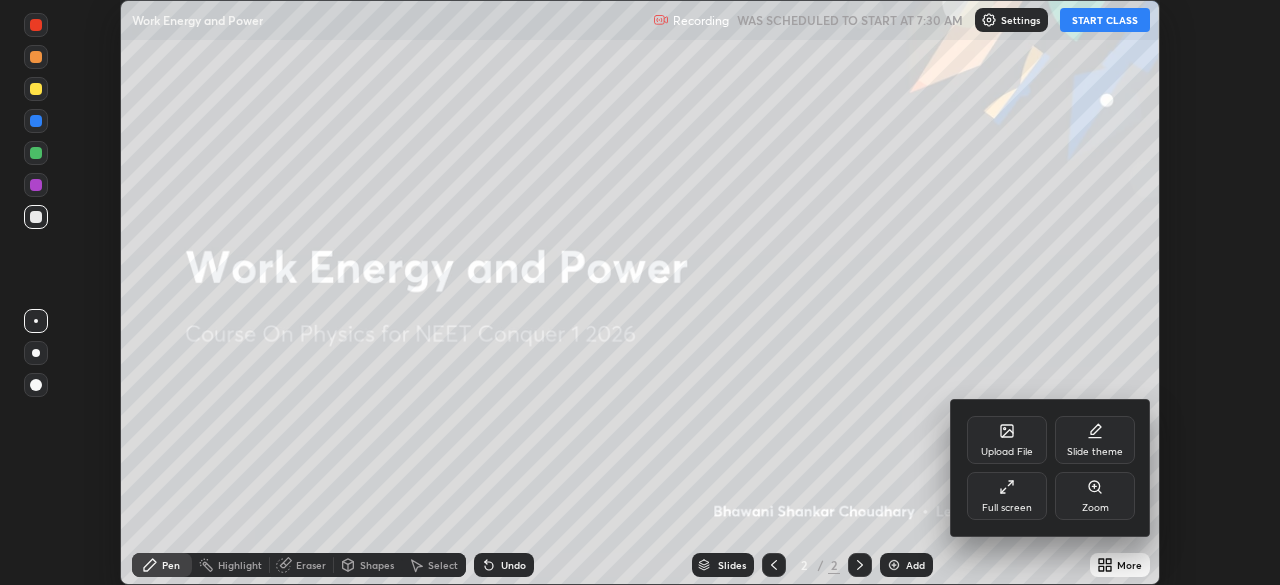 click on "Full screen" at bounding box center (1007, 496) 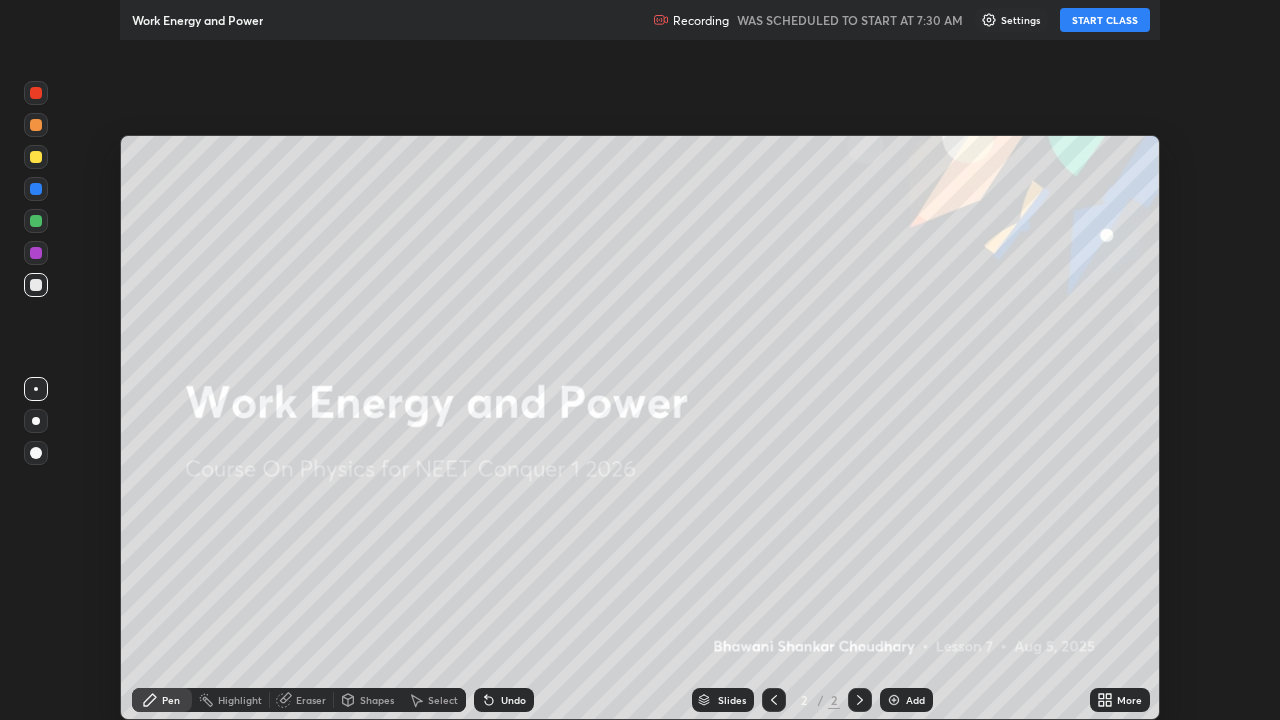 scroll, scrollTop: 99280, scrollLeft: 98720, axis: both 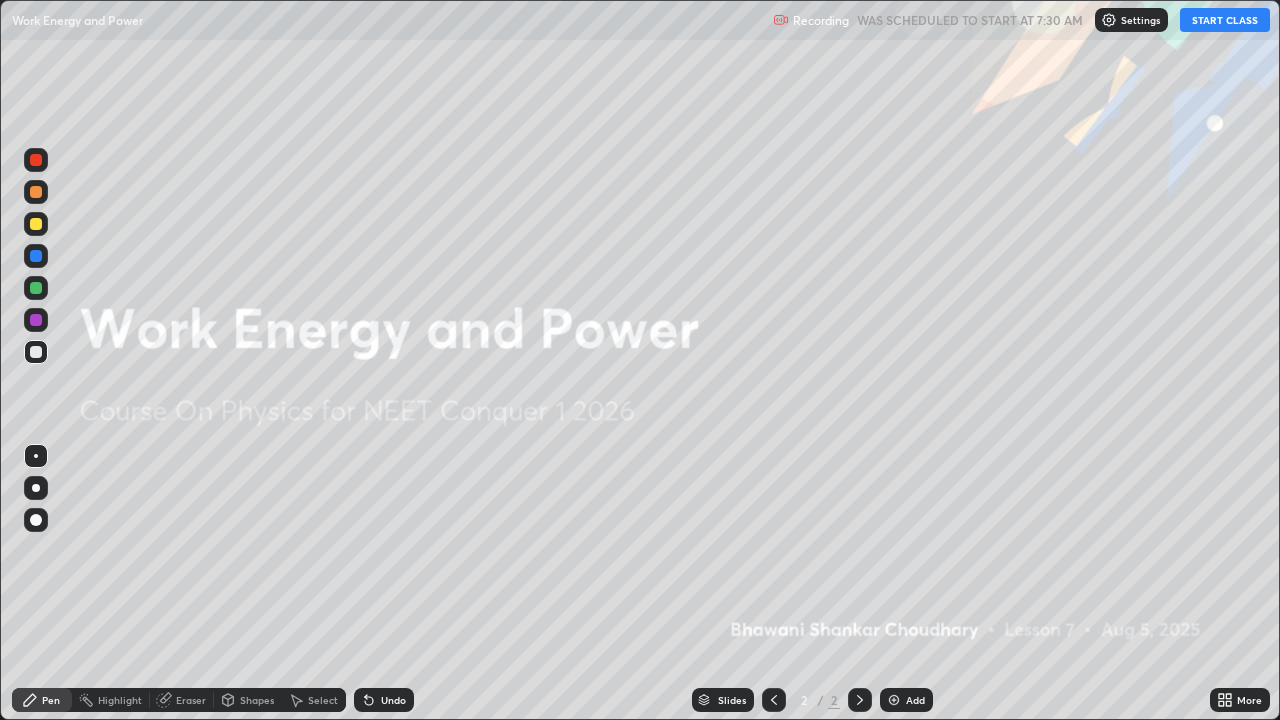 click on "START CLASS" at bounding box center (1225, 20) 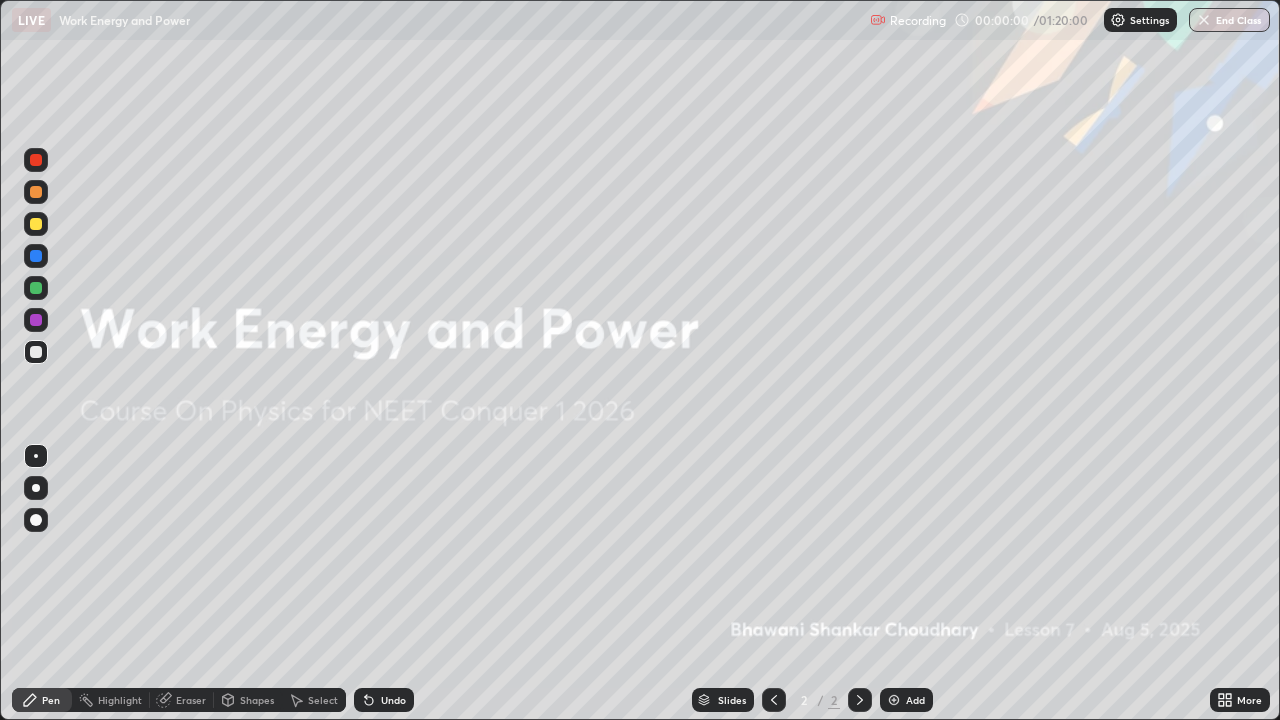 click on "Add" at bounding box center (906, 700) 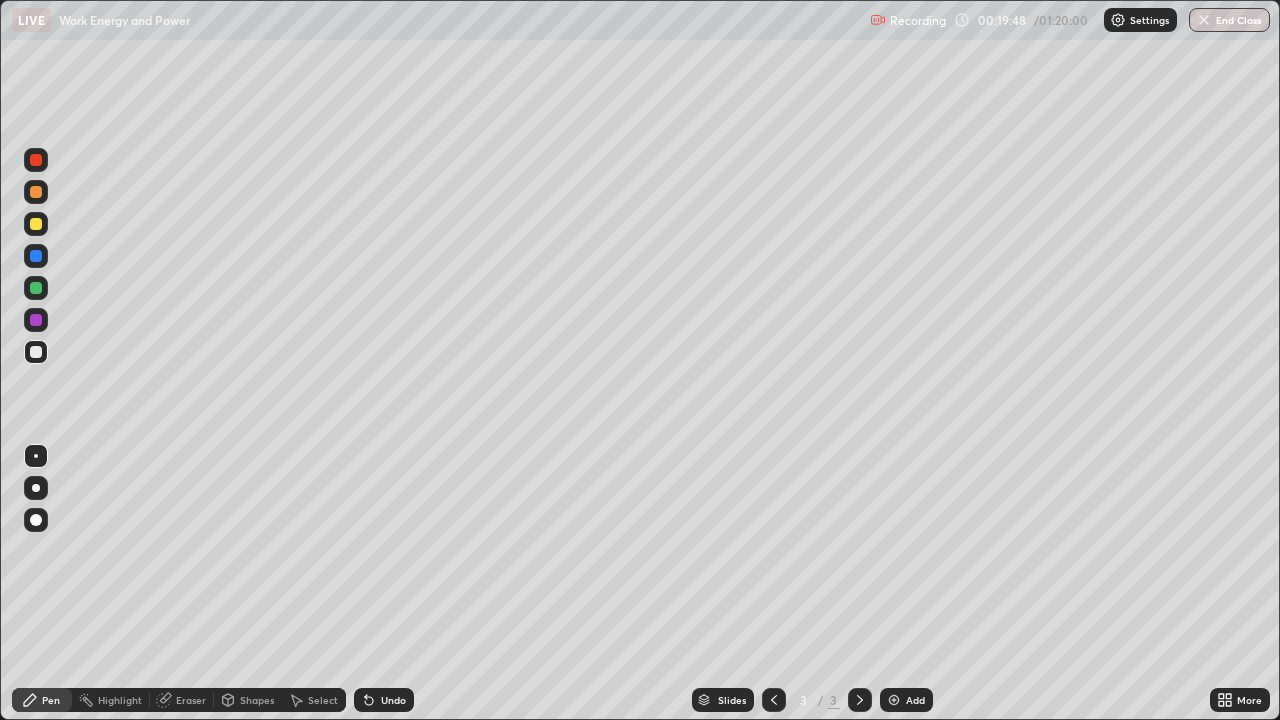 click on "Add" at bounding box center (915, 700) 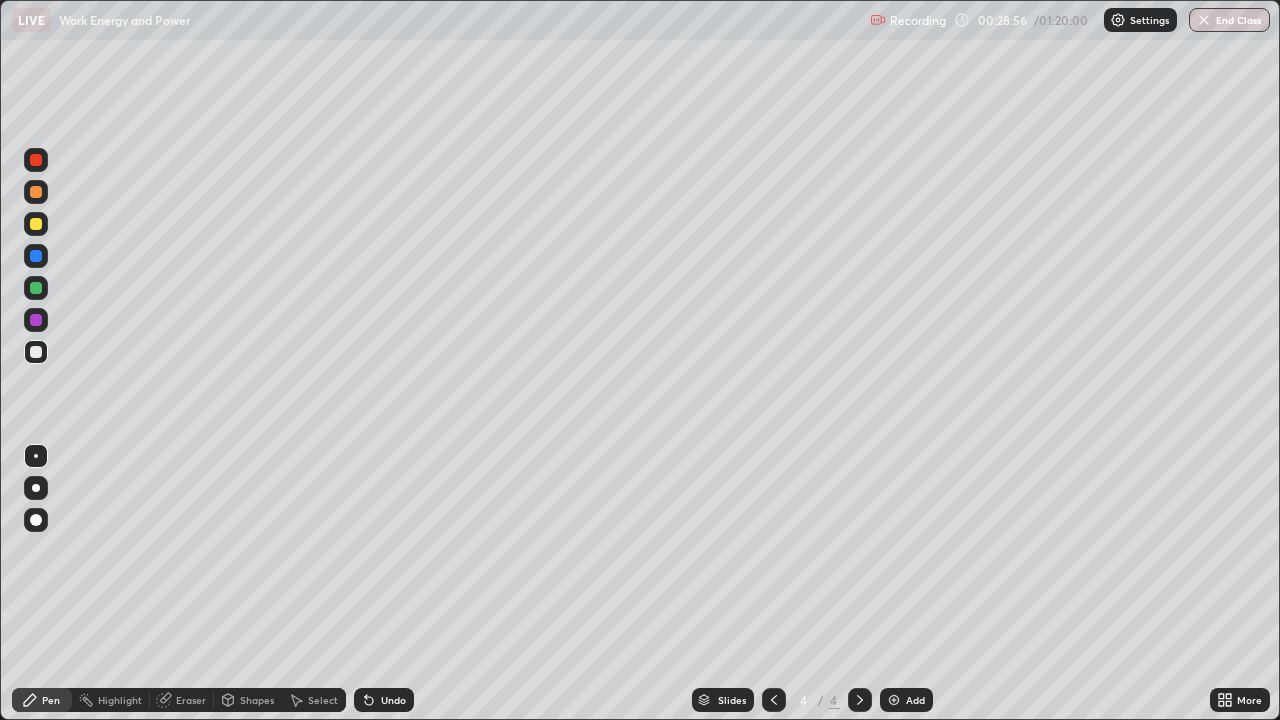 click on "Add" at bounding box center (915, 700) 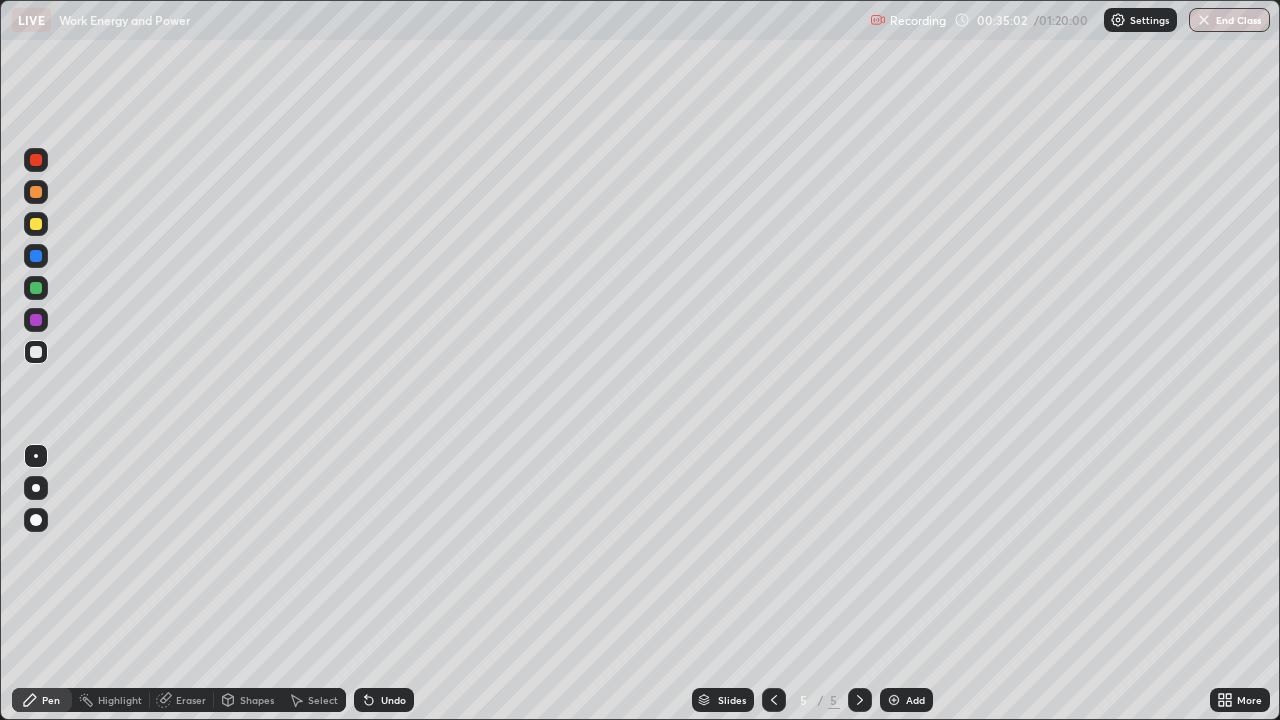 click on "Eraser" at bounding box center [191, 700] 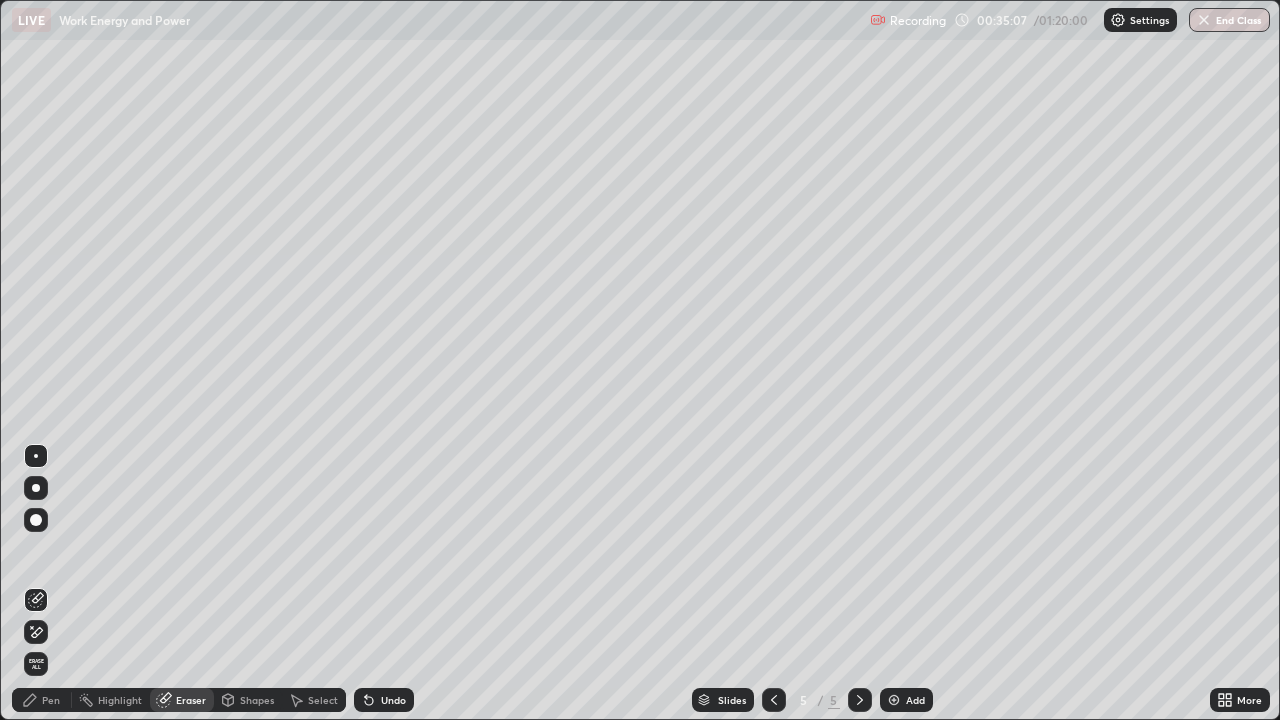 click on "Pen" at bounding box center [51, 700] 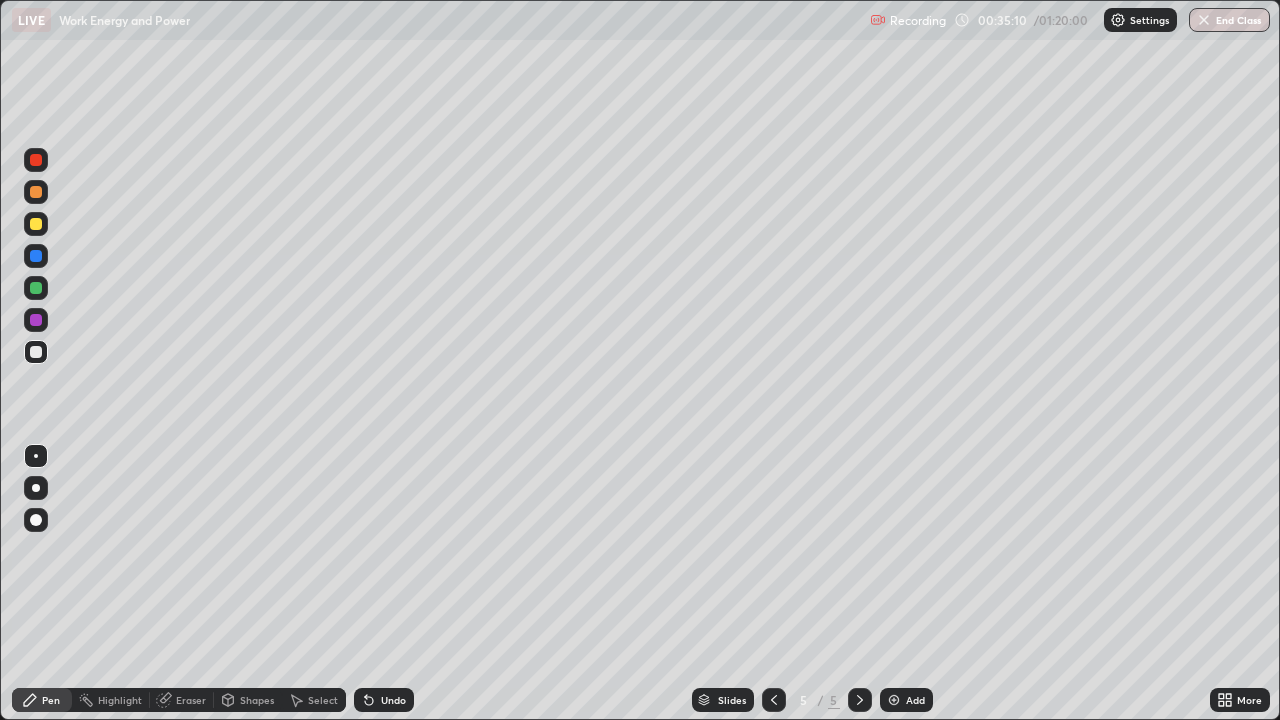 click on "Eraser" at bounding box center [191, 700] 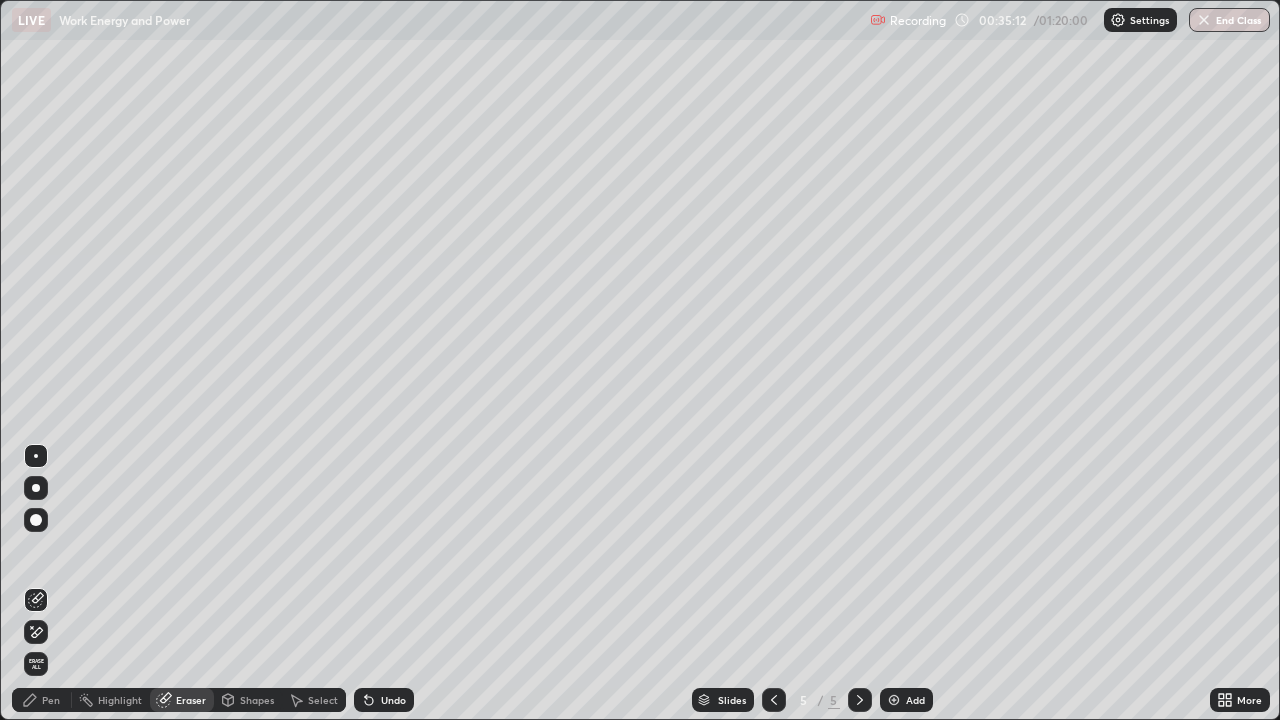 click on "Pen" at bounding box center [42, 700] 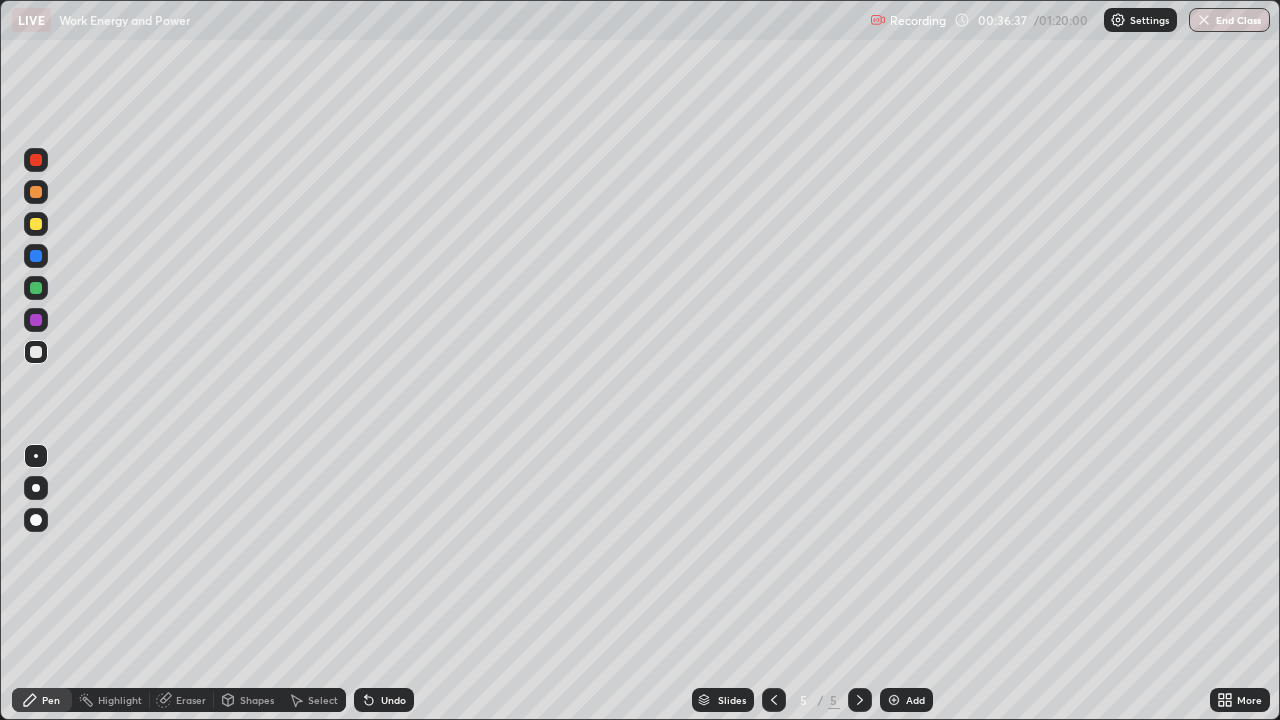 click on "Add" at bounding box center (915, 700) 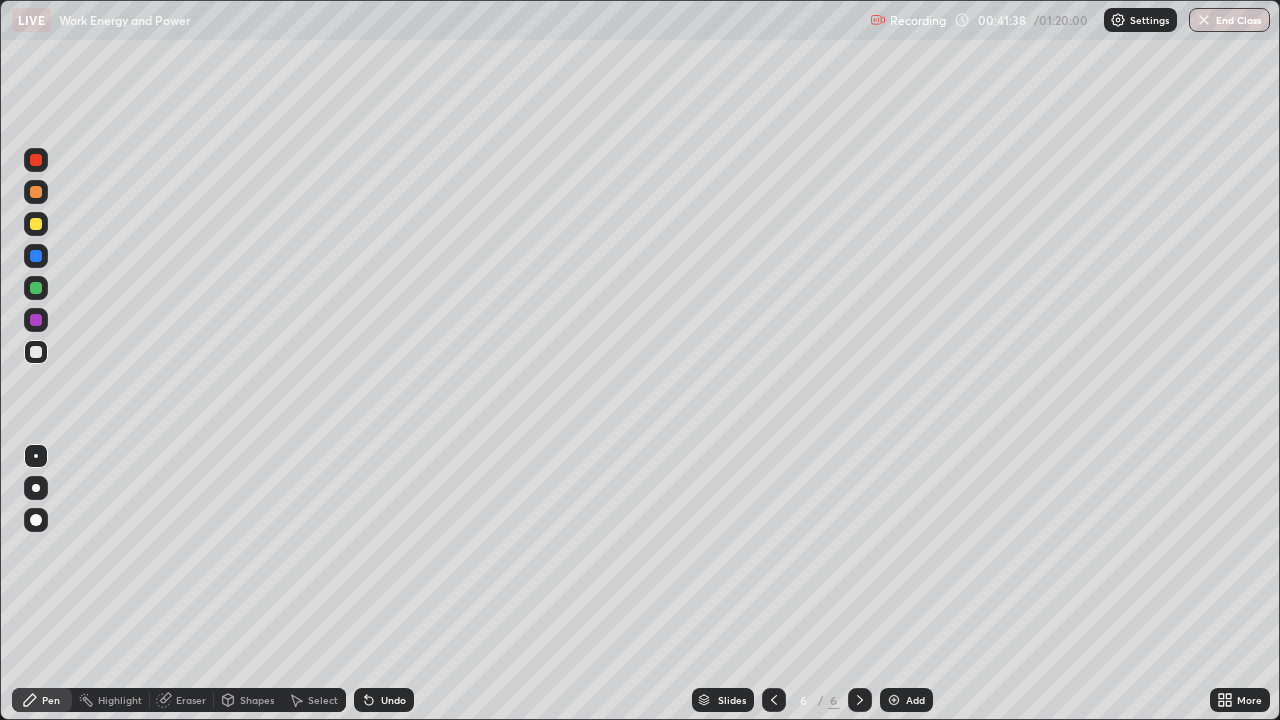 click on "Eraser" at bounding box center [191, 700] 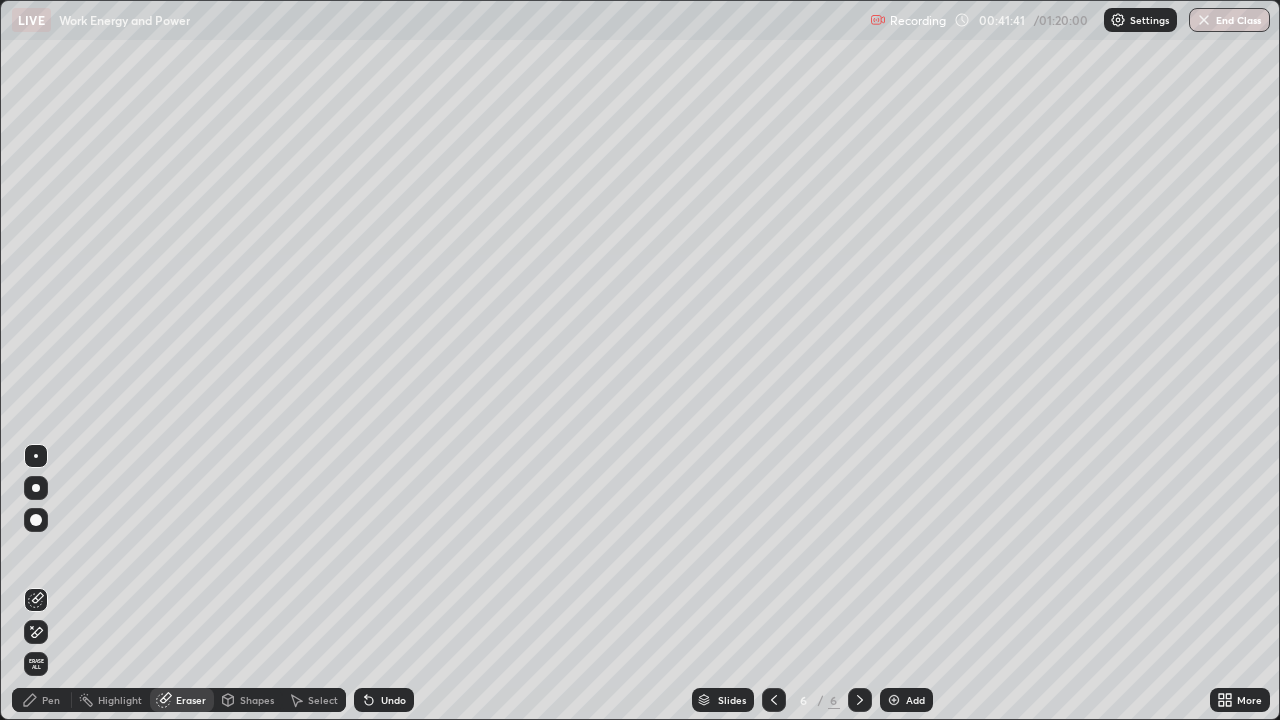 click on "Pen" at bounding box center (51, 700) 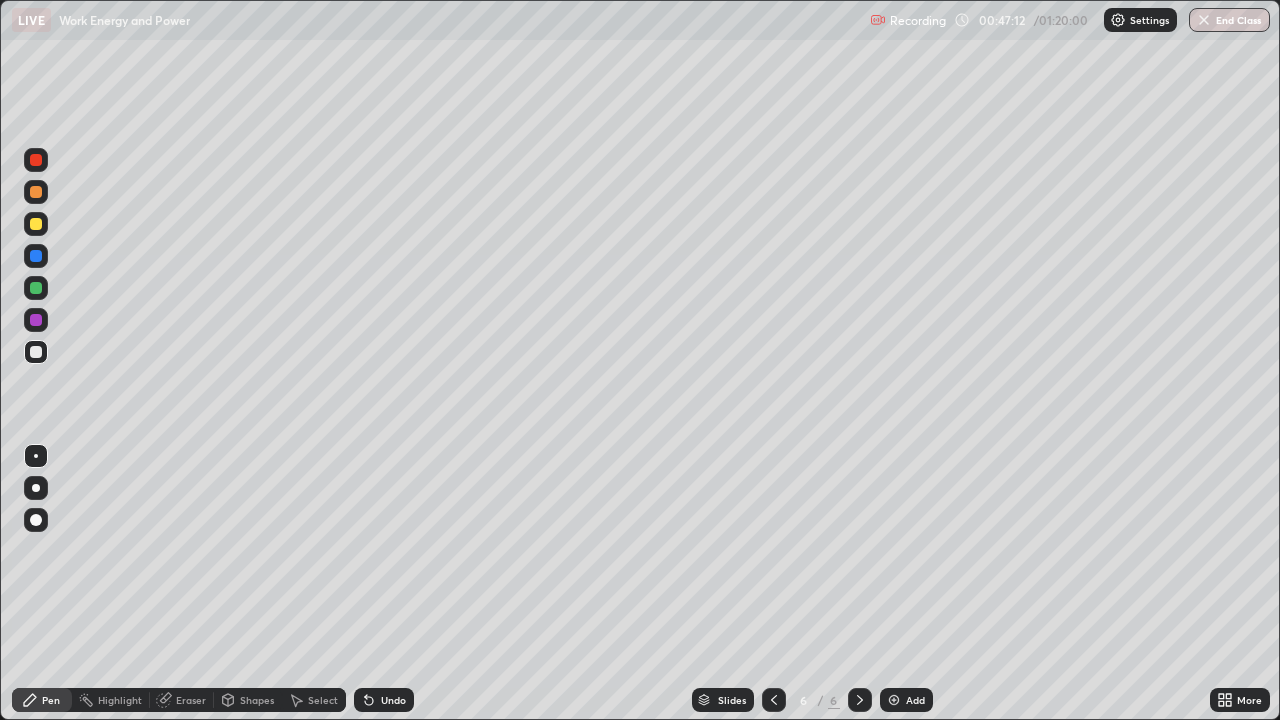 click on "Add" at bounding box center (915, 700) 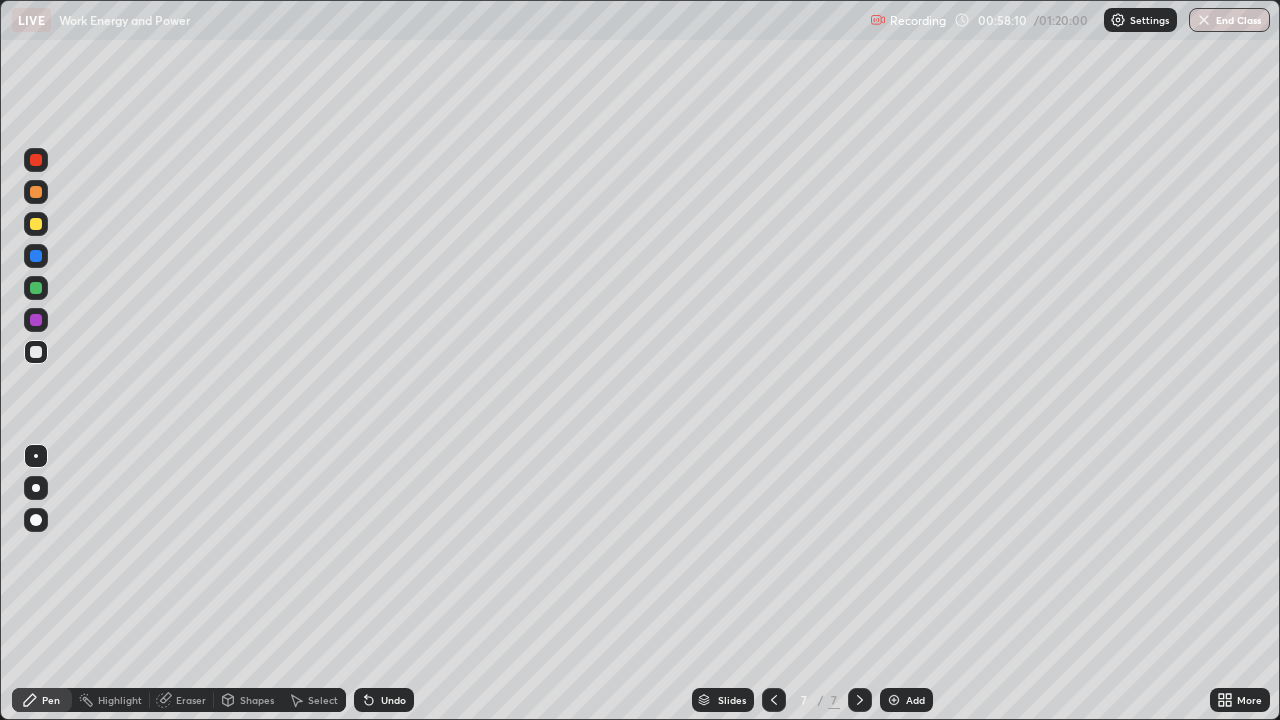 click on "Eraser" at bounding box center (191, 700) 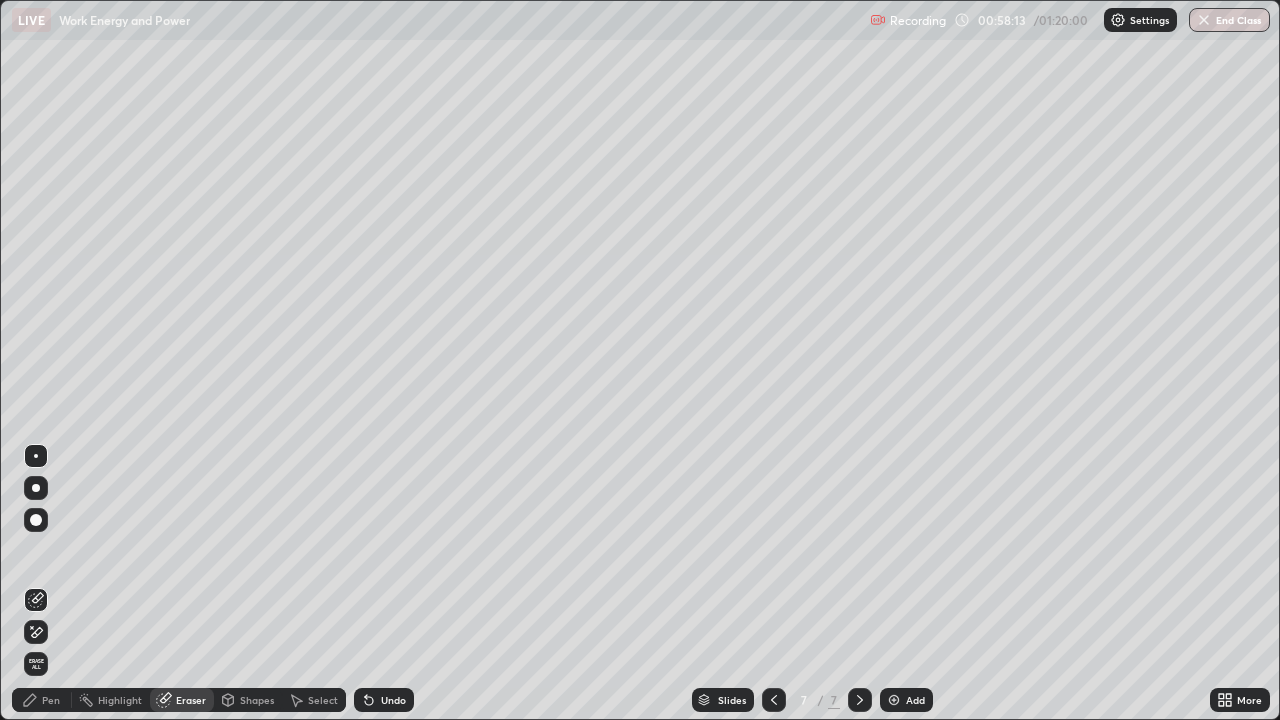 click on "Pen" at bounding box center (51, 700) 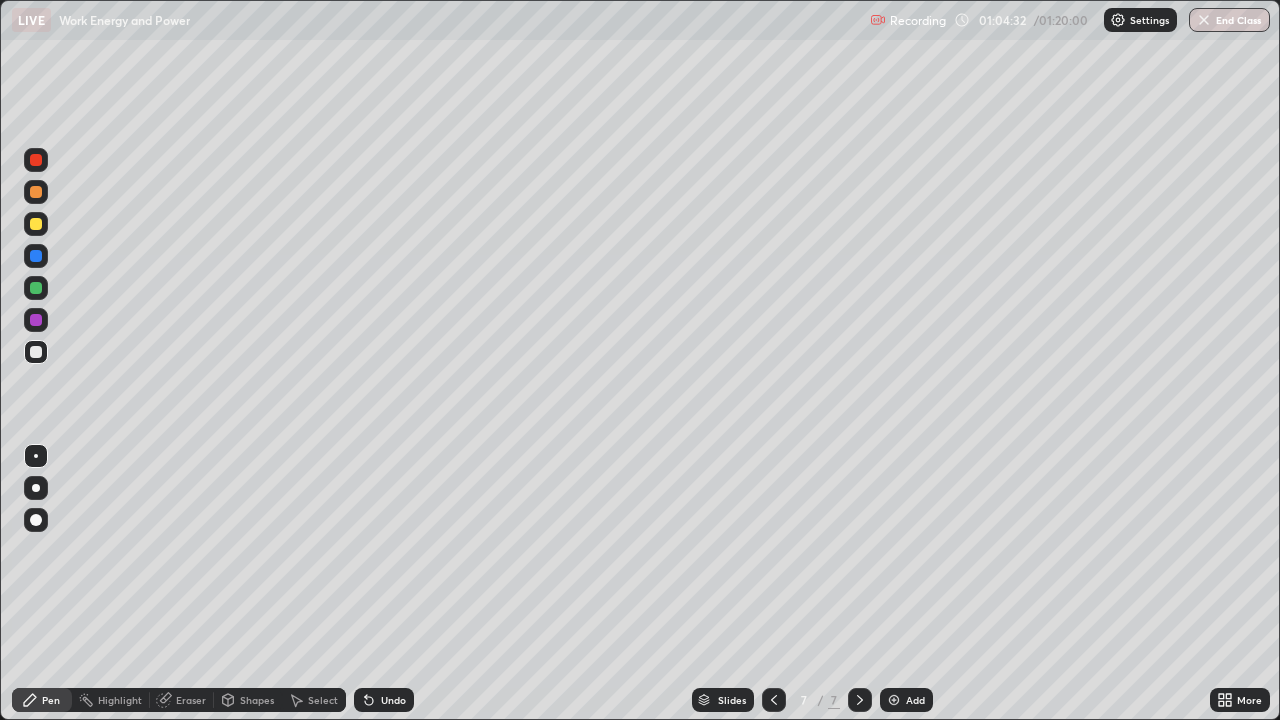 click on "End Class" at bounding box center (1229, 20) 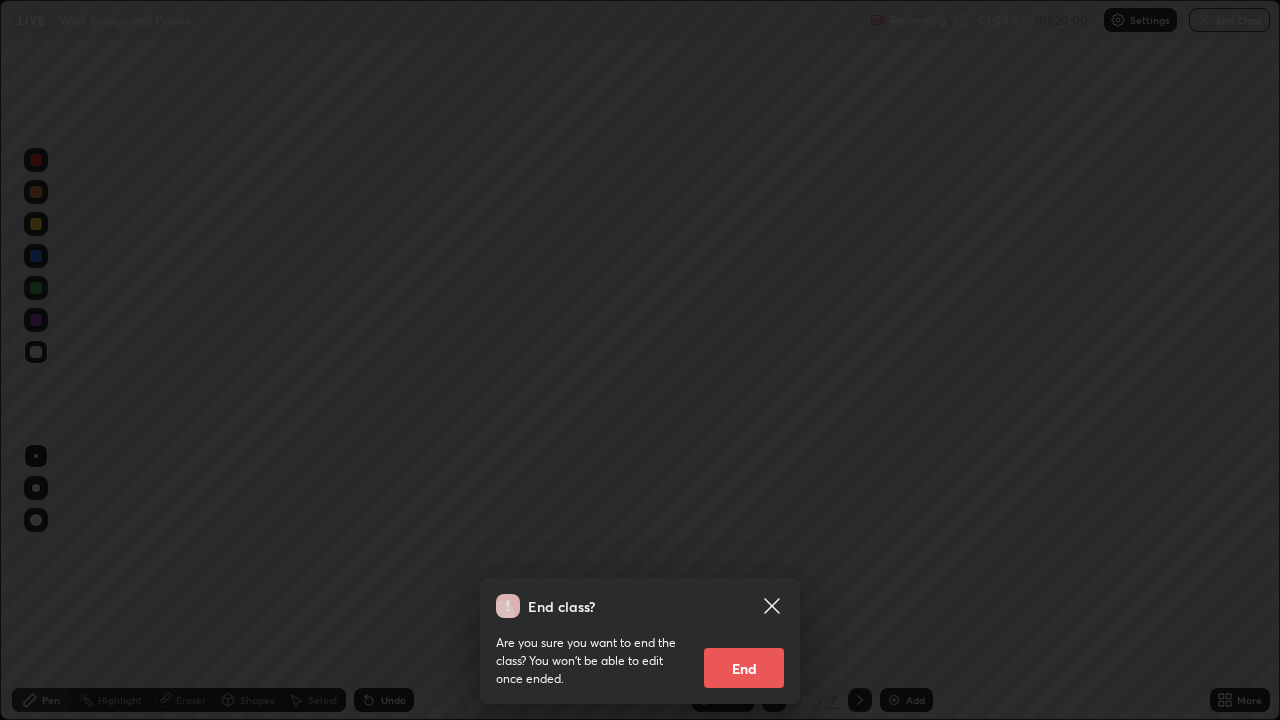 click on "End" at bounding box center (744, 668) 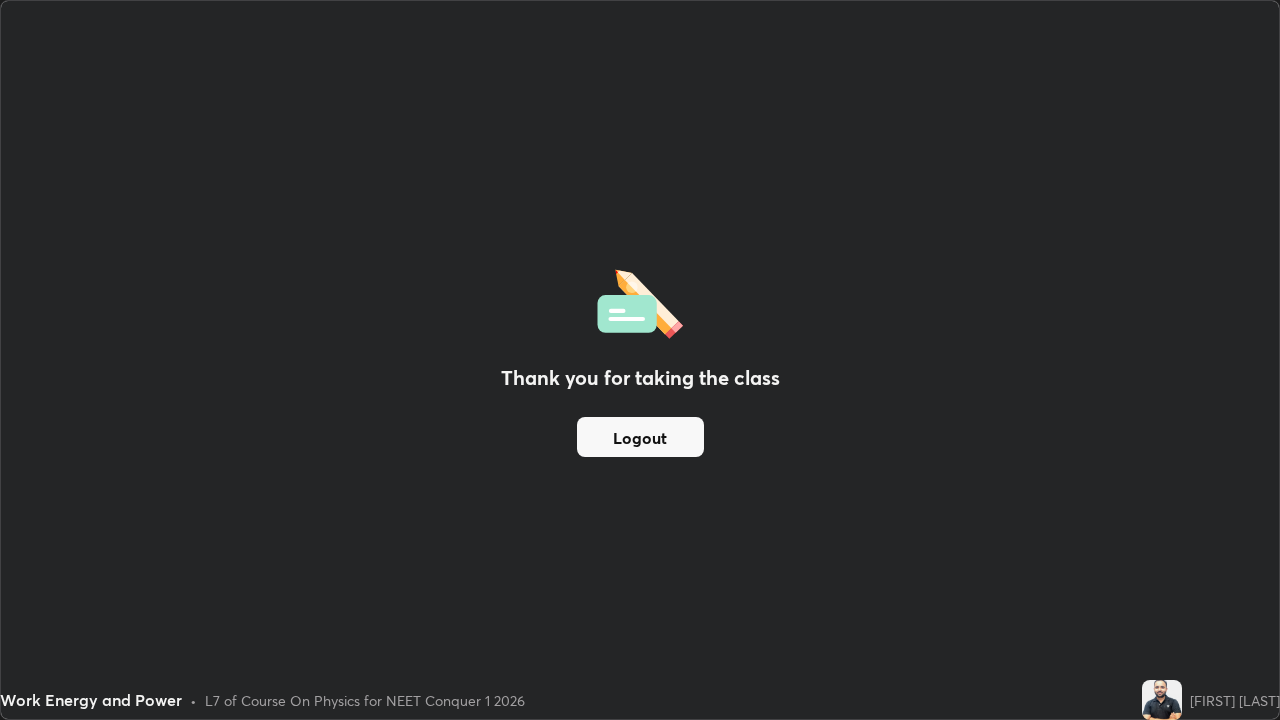 click on "Slides" at bounding box center (723, 700) 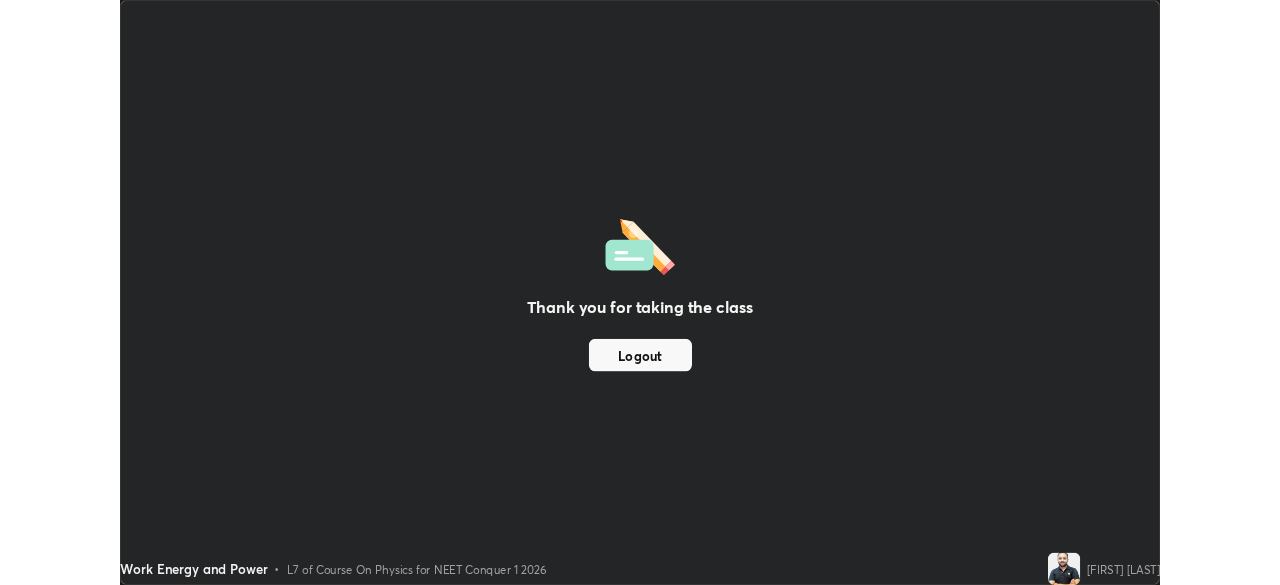 scroll, scrollTop: 1, scrollLeft: 11, axis: both 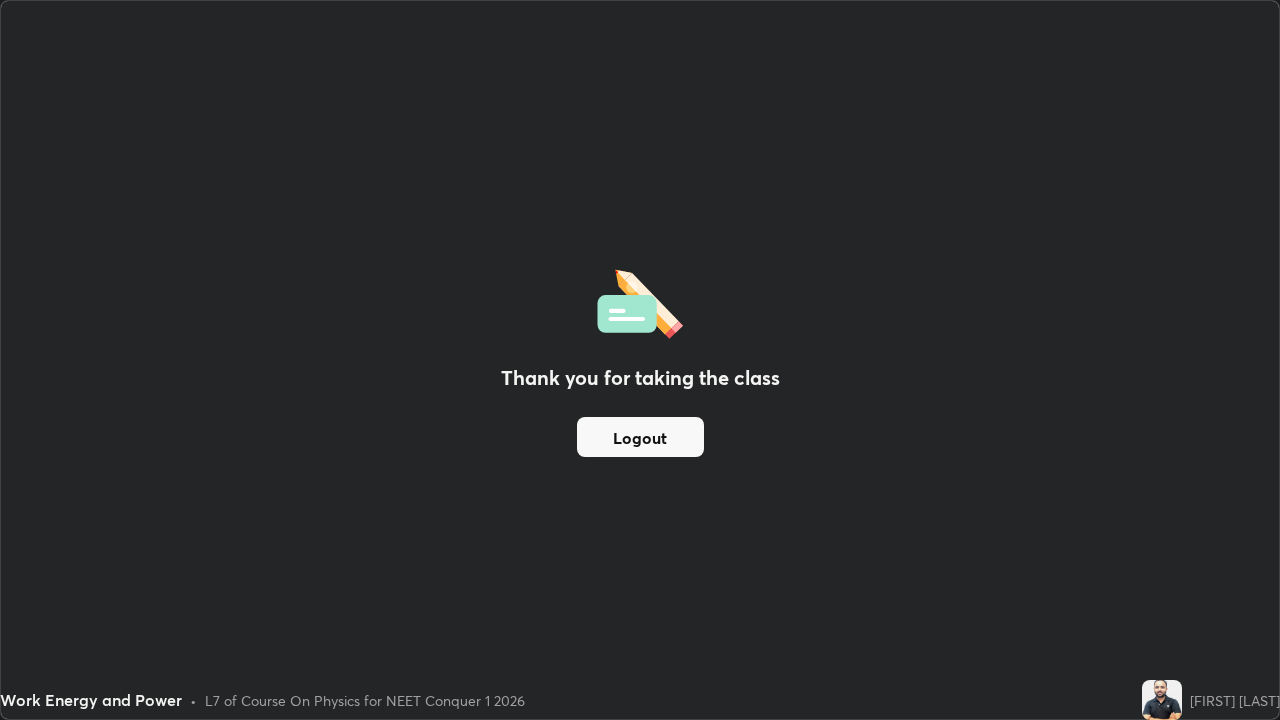 click on "Logout" at bounding box center (640, 437) 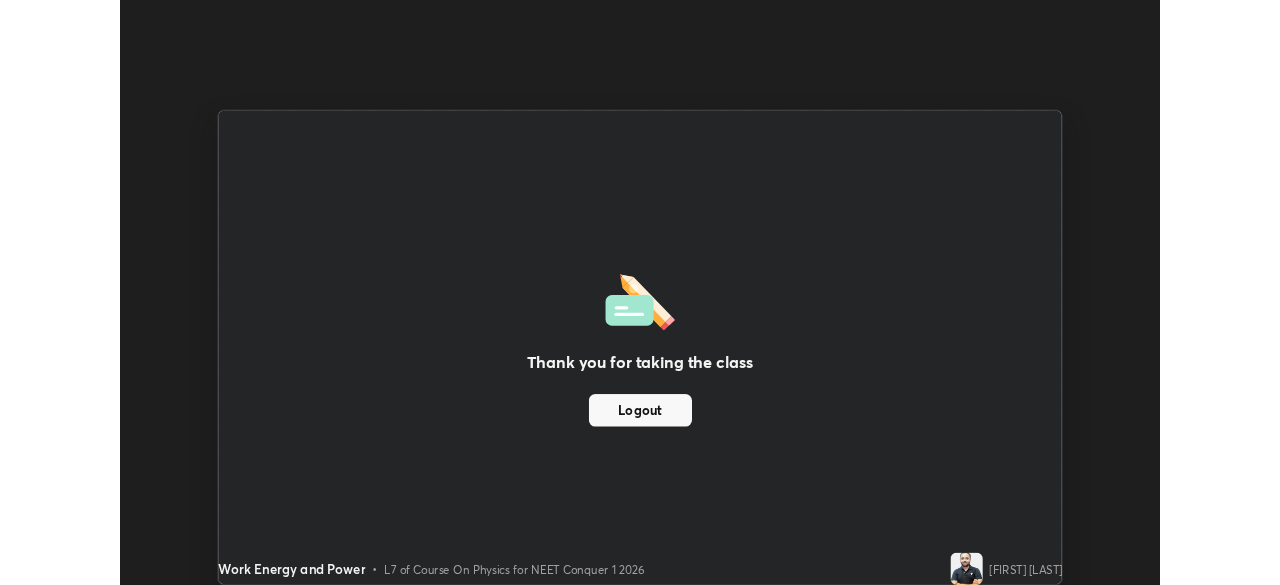scroll, scrollTop: 585, scrollLeft: 1280, axis: both 